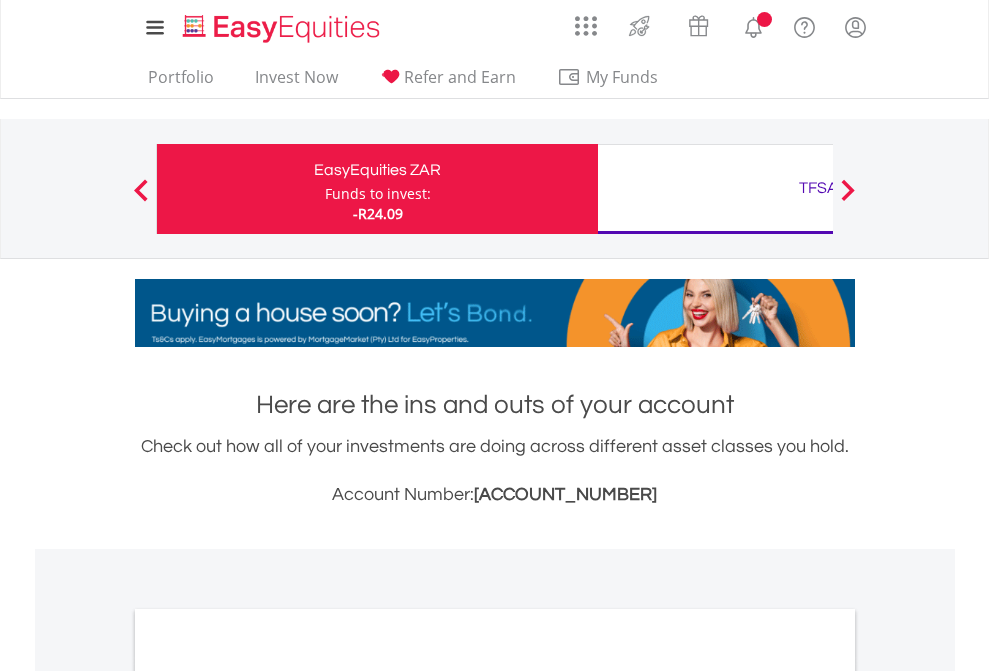 scroll, scrollTop: 0, scrollLeft: 0, axis: both 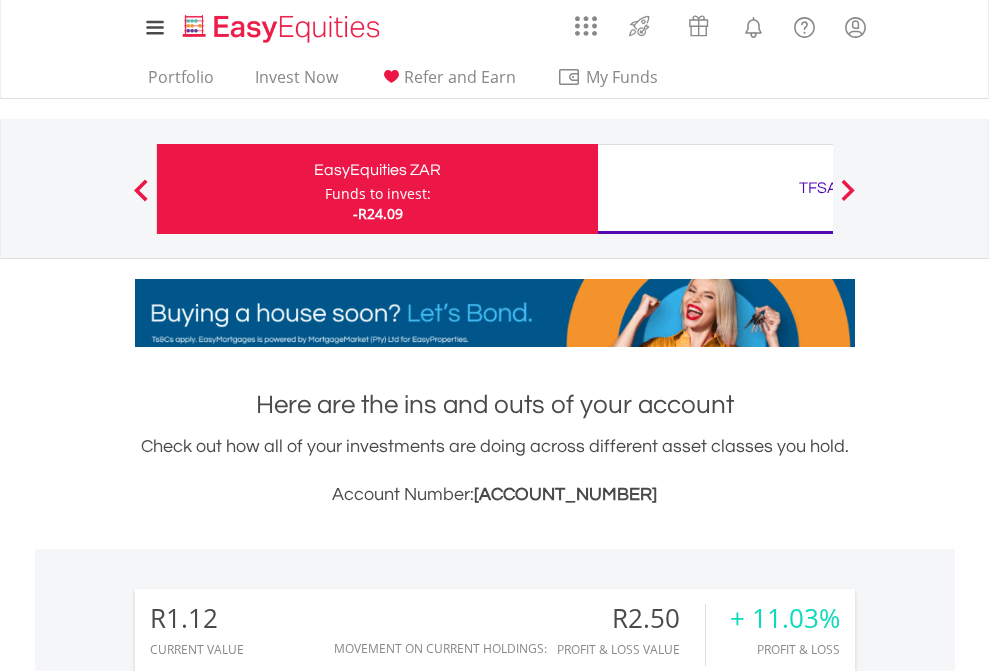 click on "Funds to invest:" at bounding box center [378, 194] 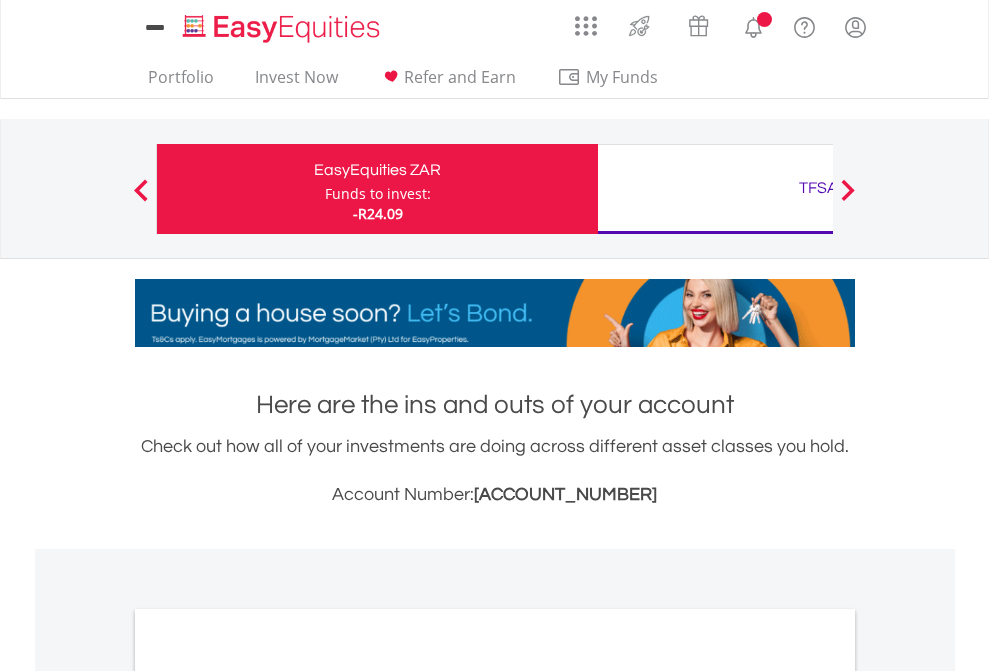 scroll, scrollTop: 0, scrollLeft: 0, axis: both 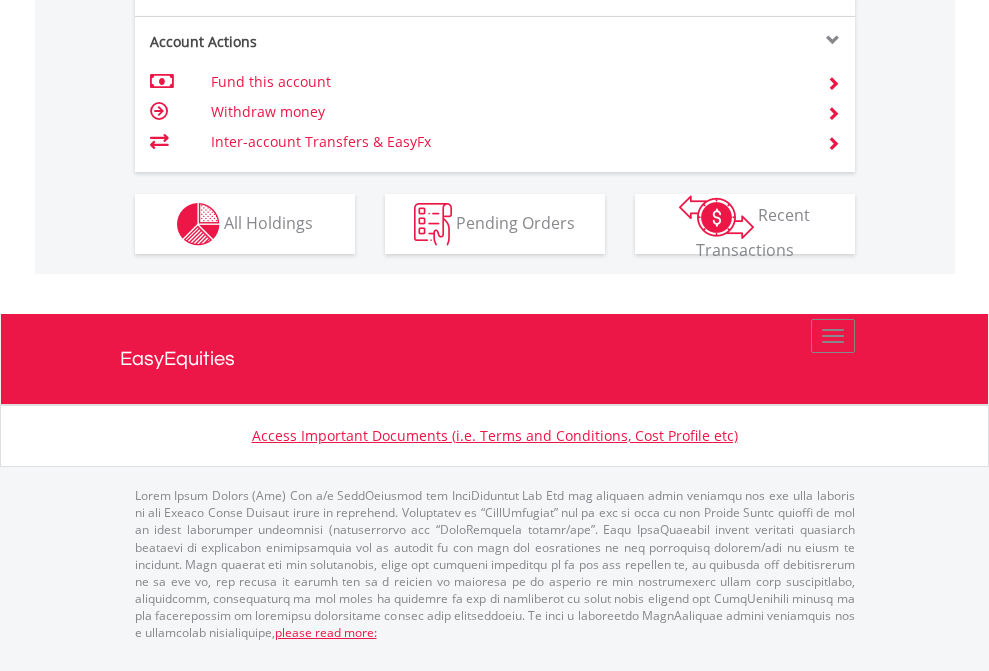 click on "Investment types" at bounding box center [706, -337] 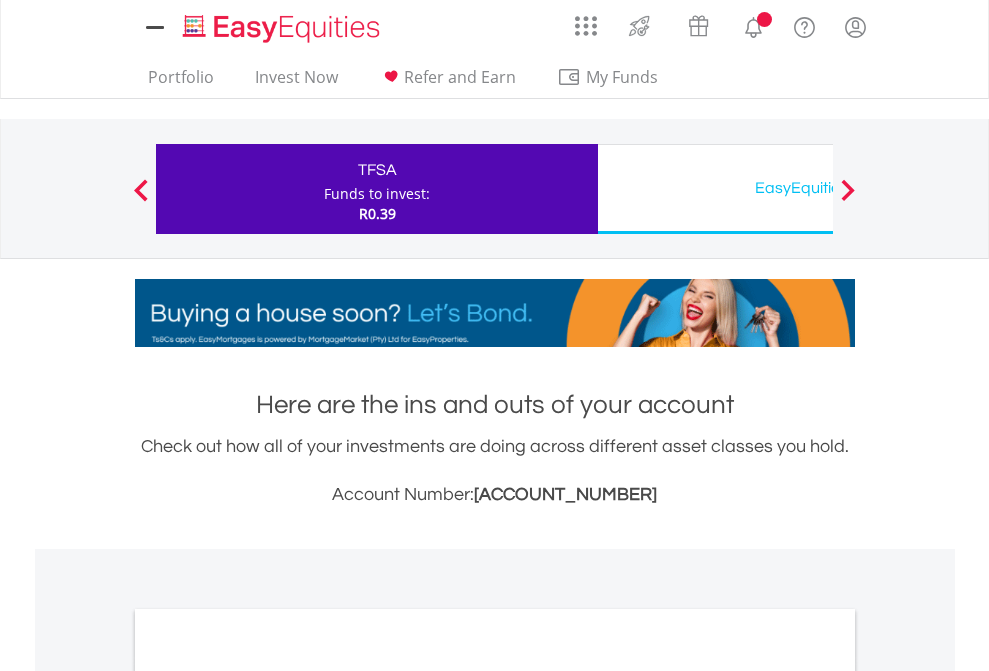 scroll, scrollTop: 0, scrollLeft: 0, axis: both 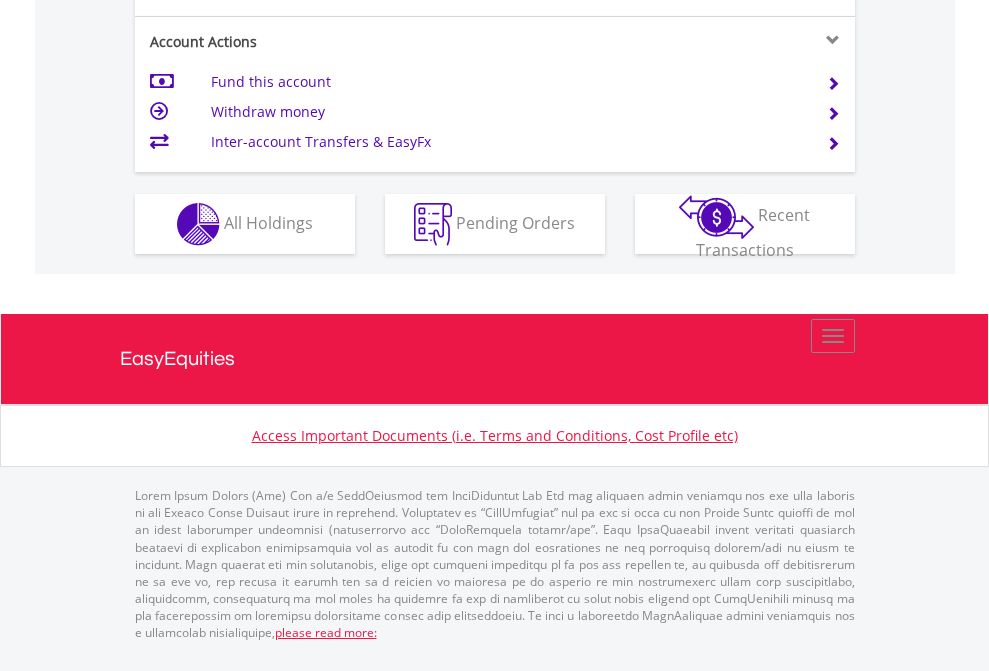 click on "Investment types" at bounding box center [706, -337] 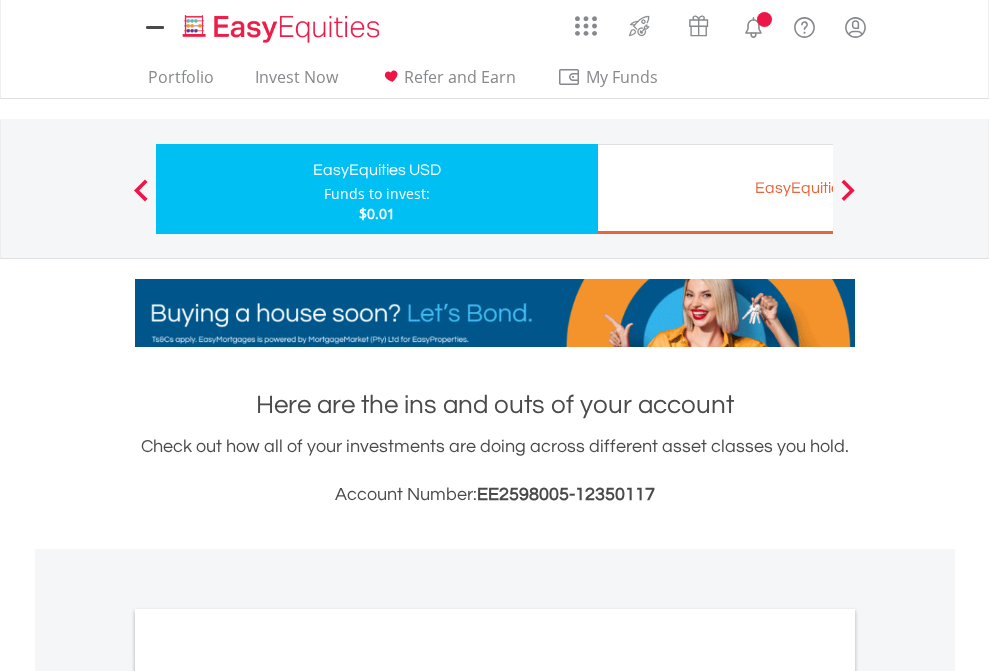 scroll, scrollTop: 0, scrollLeft: 0, axis: both 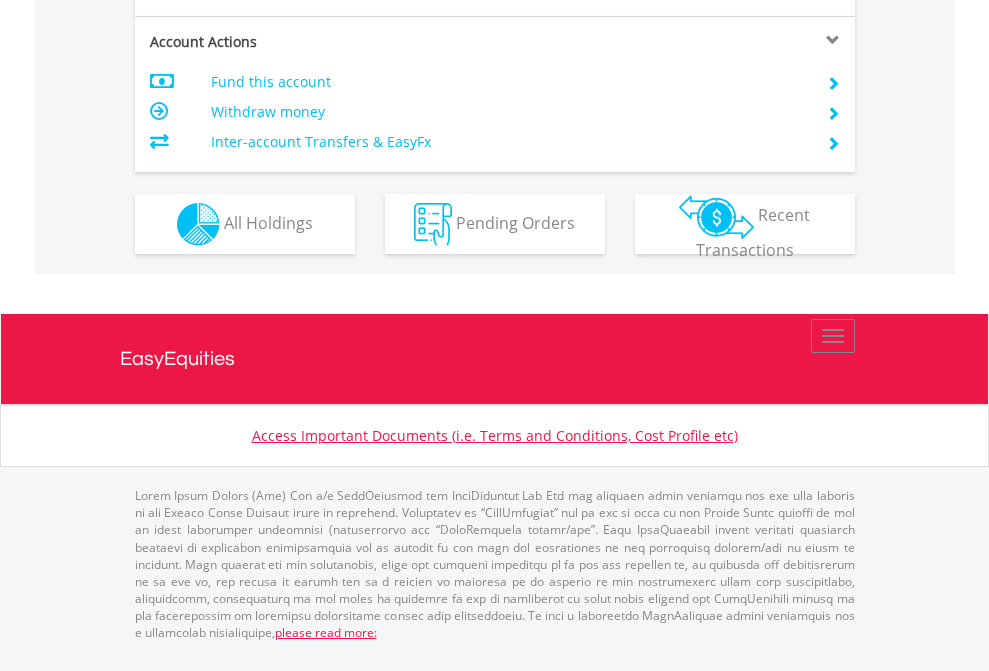 click on "Investment types" at bounding box center [706, -337] 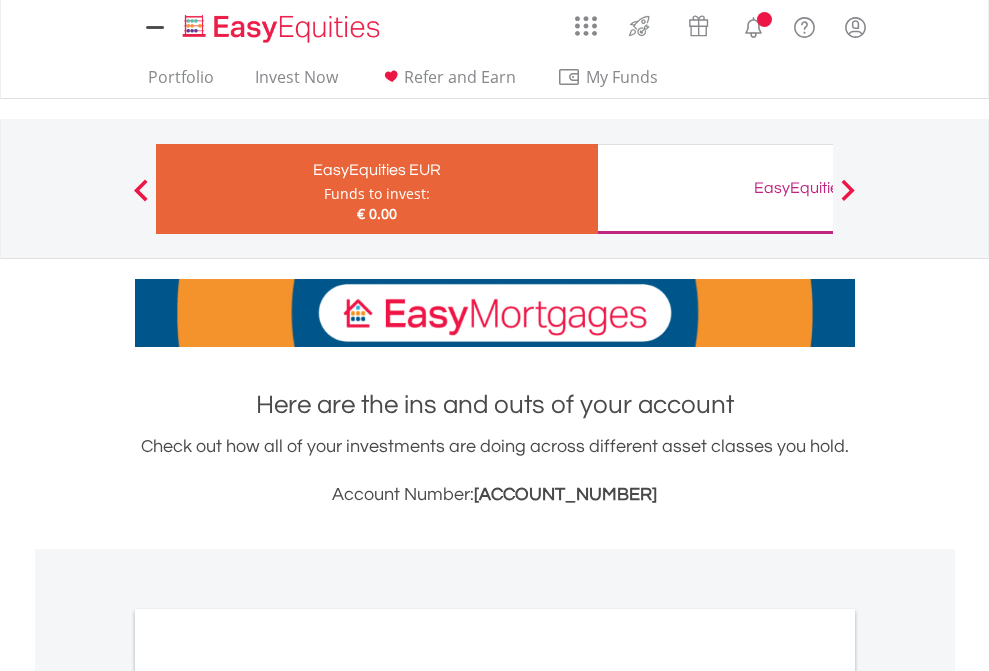 scroll, scrollTop: 0, scrollLeft: 0, axis: both 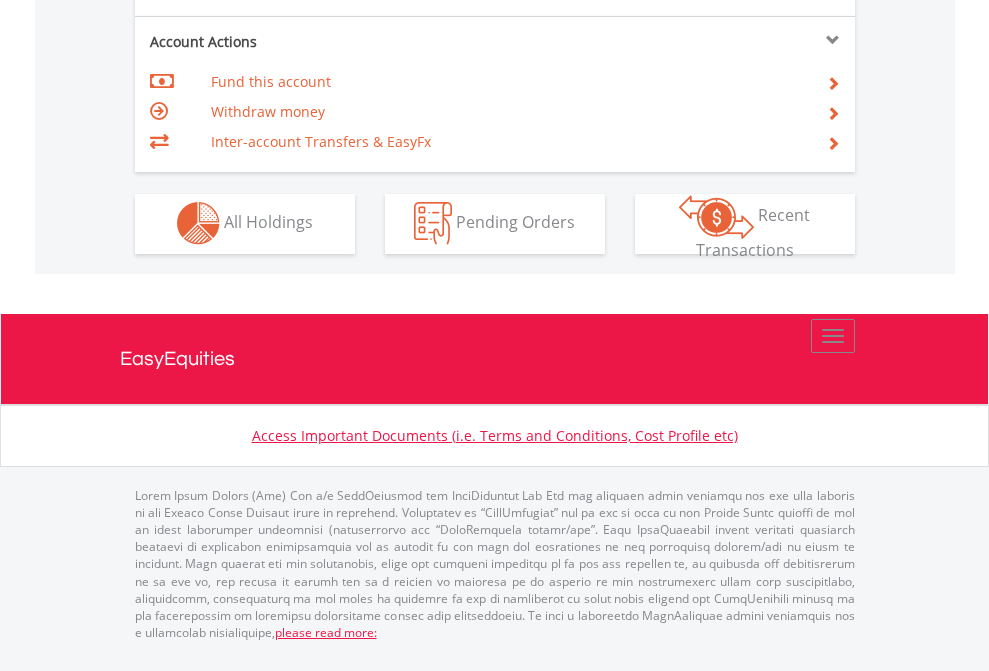 click on "Investment types" at bounding box center [706, -353] 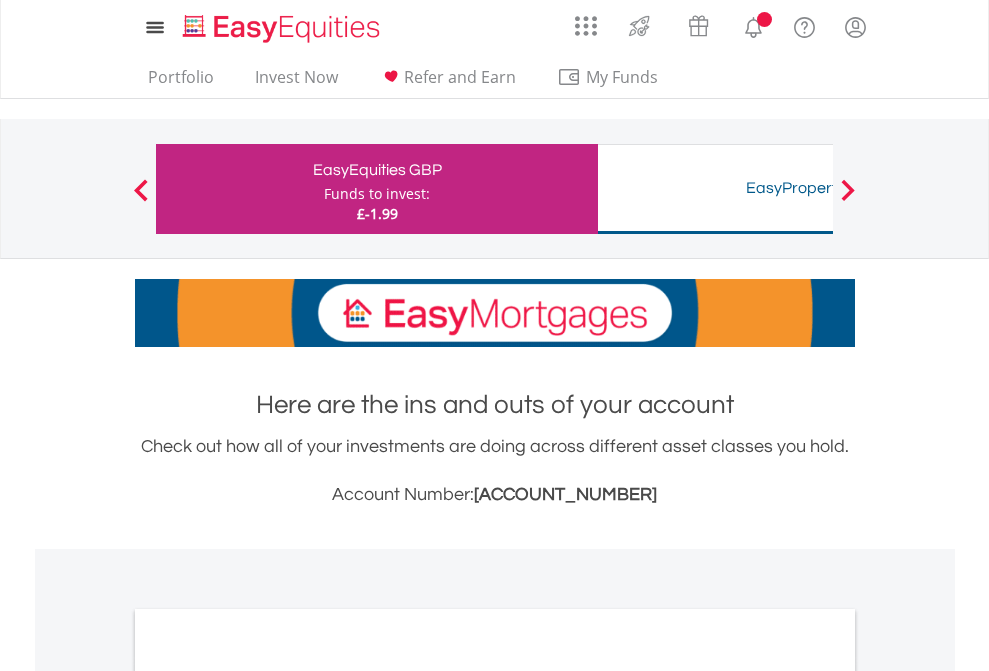 scroll, scrollTop: 0, scrollLeft: 0, axis: both 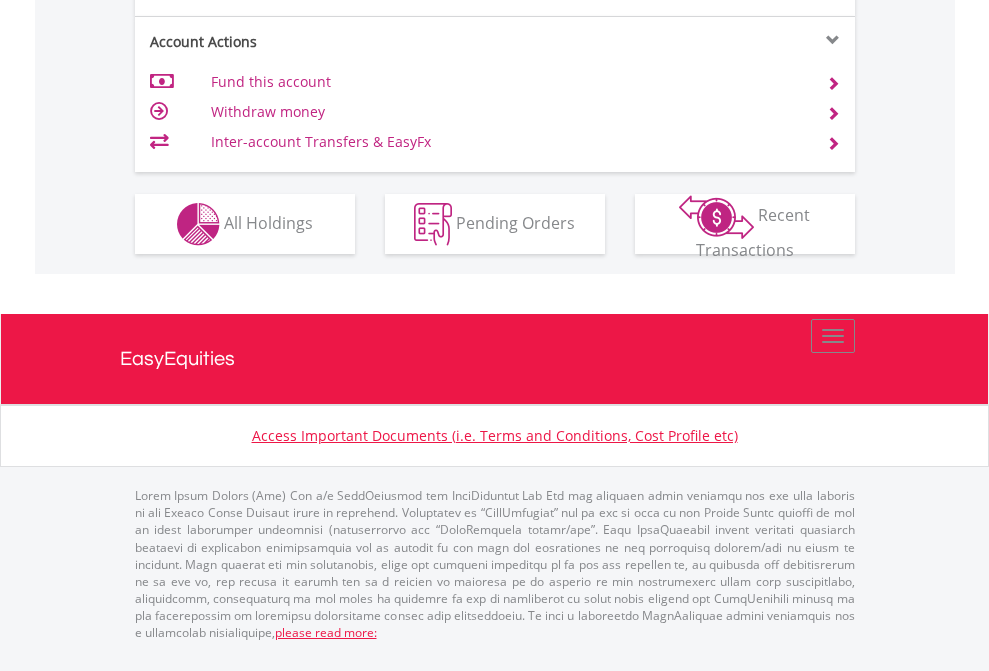 click on "Investment types" at bounding box center (706, -337) 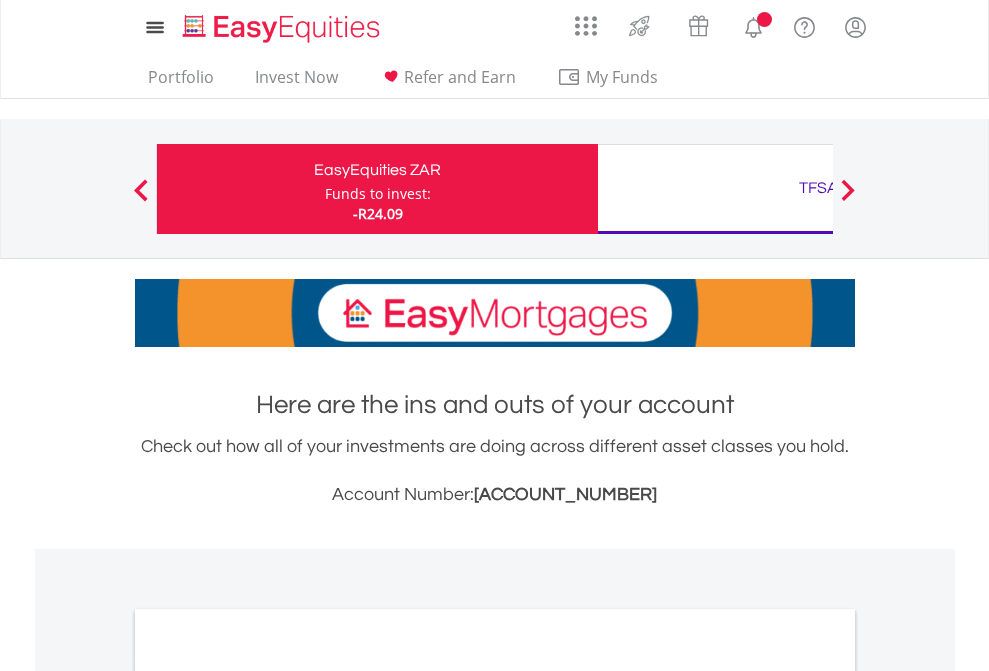 scroll, scrollTop: 1202, scrollLeft: 0, axis: vertical 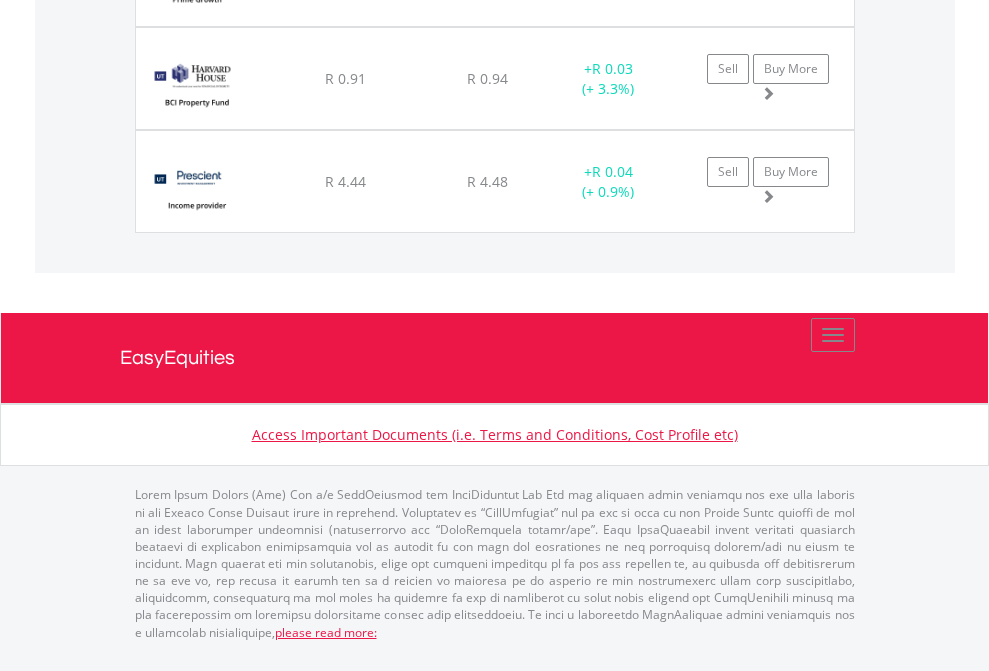 click on "TFSA" at bounding box center [818, -1888] 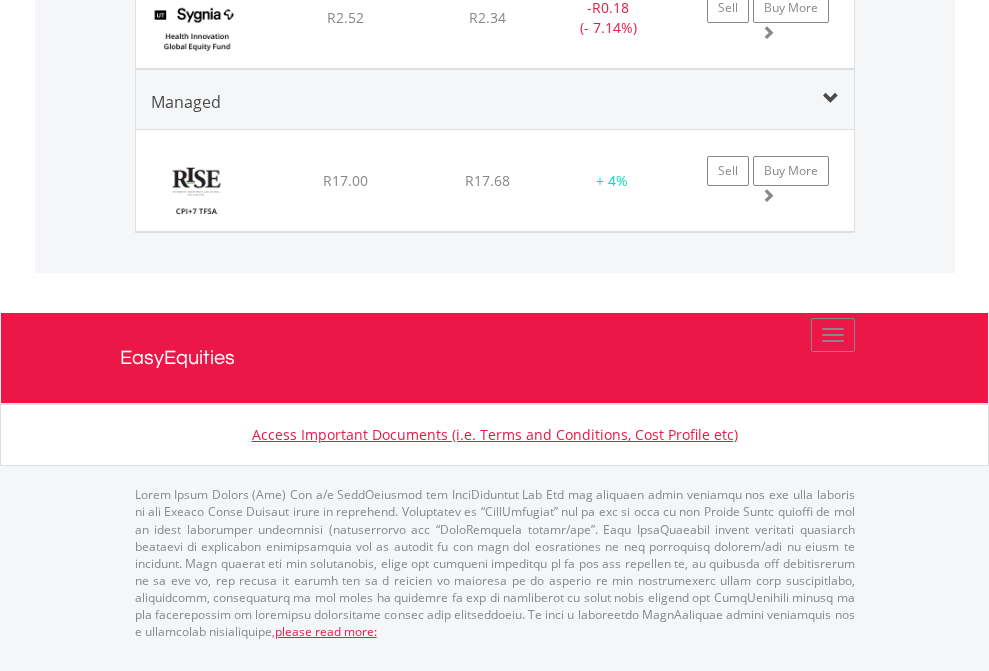 click on "EasyEquities USD" at bounding box center (818, -1539) 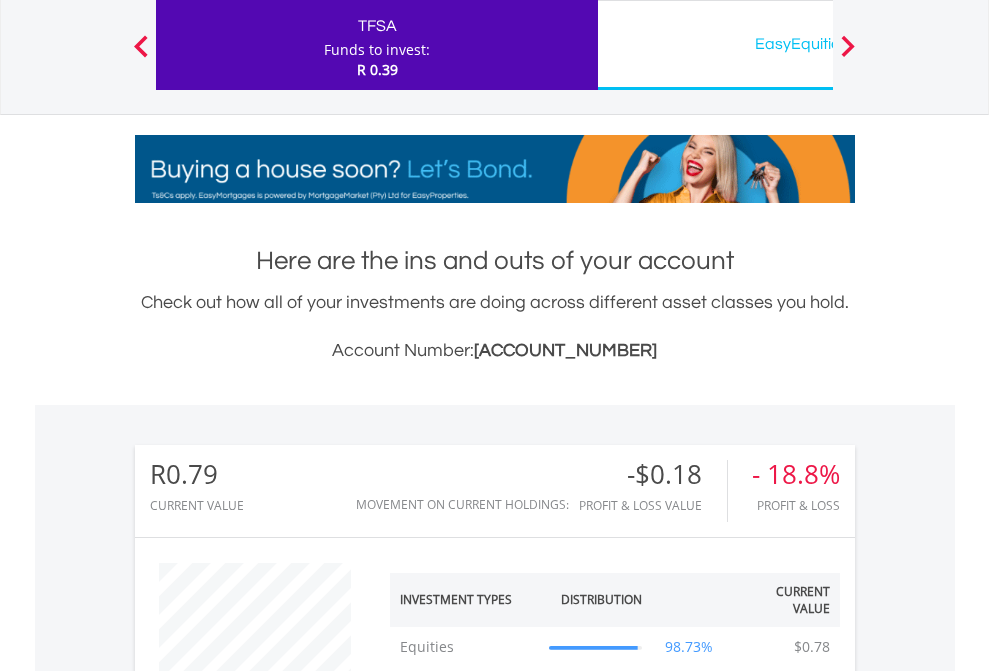 scroll, scrollTop: 999808, scrollLeft: 999687, axis: both 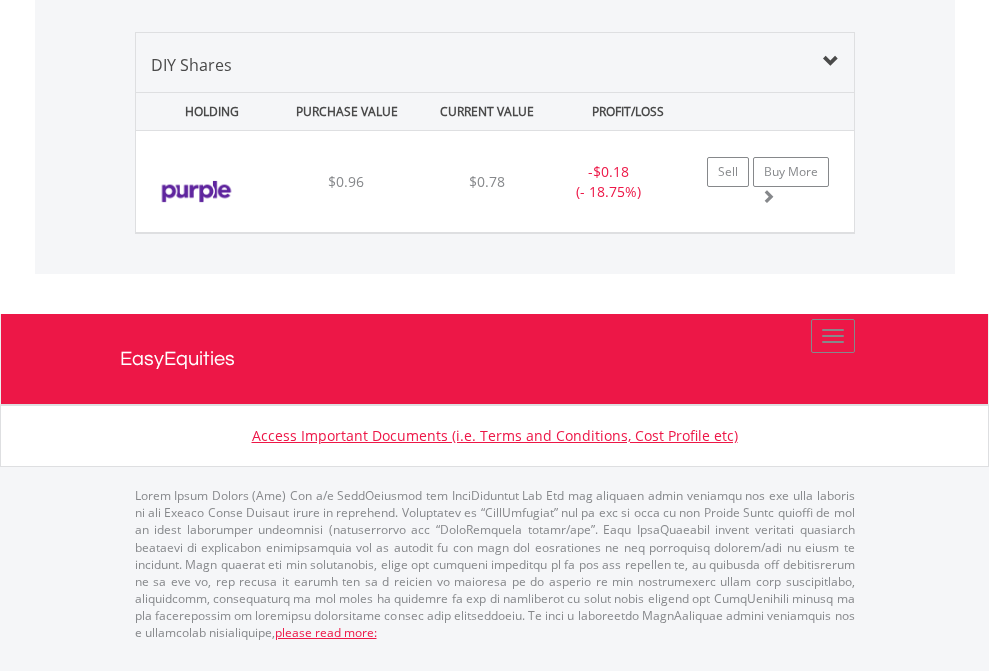 click on "EasyEquities EUR" at bounding box center (818, -968) 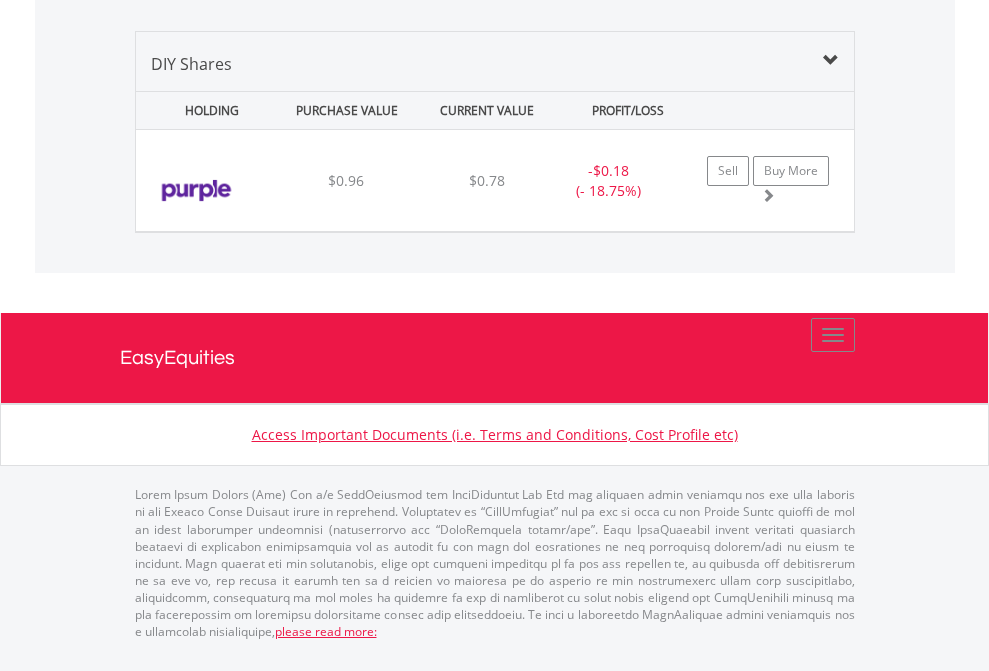 scroll, scrollTop: 144, scrollLeft: 0, axis: vertical 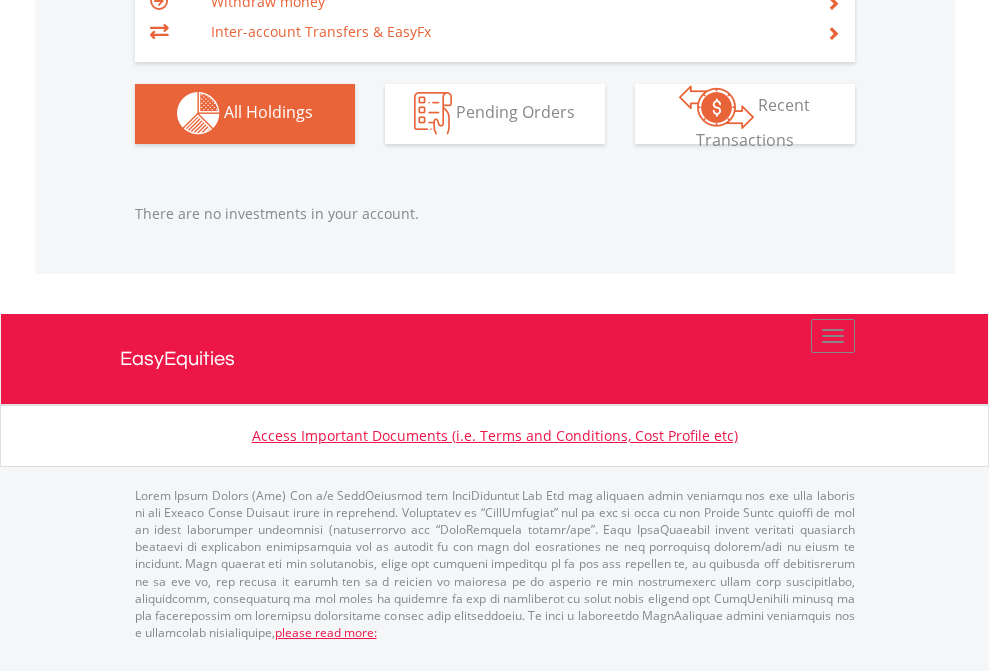click on "EasyEquities GBP" at bounding box center [818, -1142] 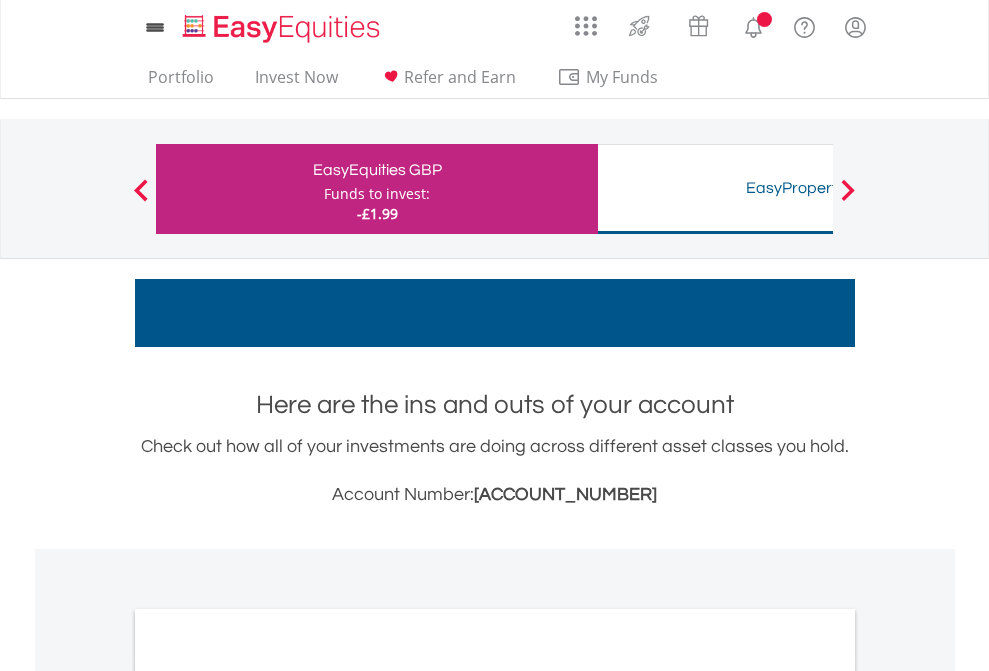 scroll, scrollTop: 1202, scrollLeft: 0, axis: vertical 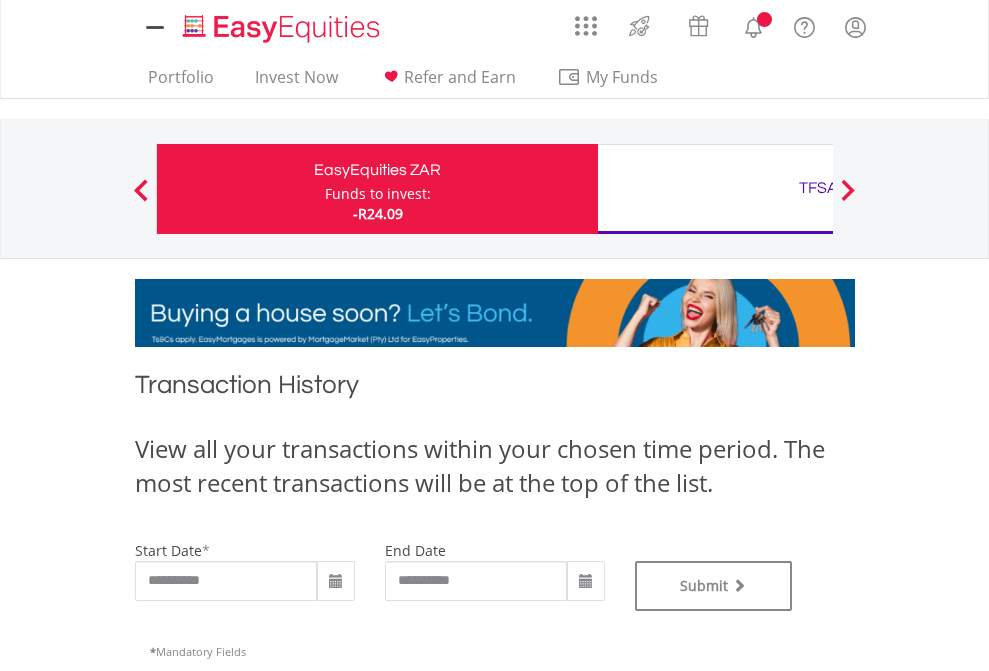 type on "**********" 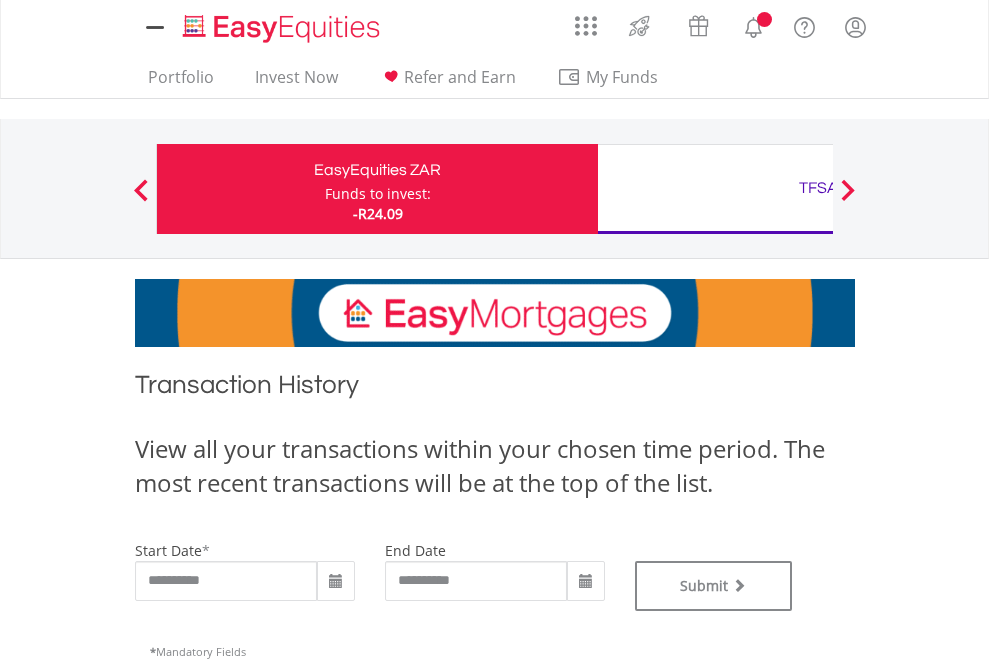 type on "**********" 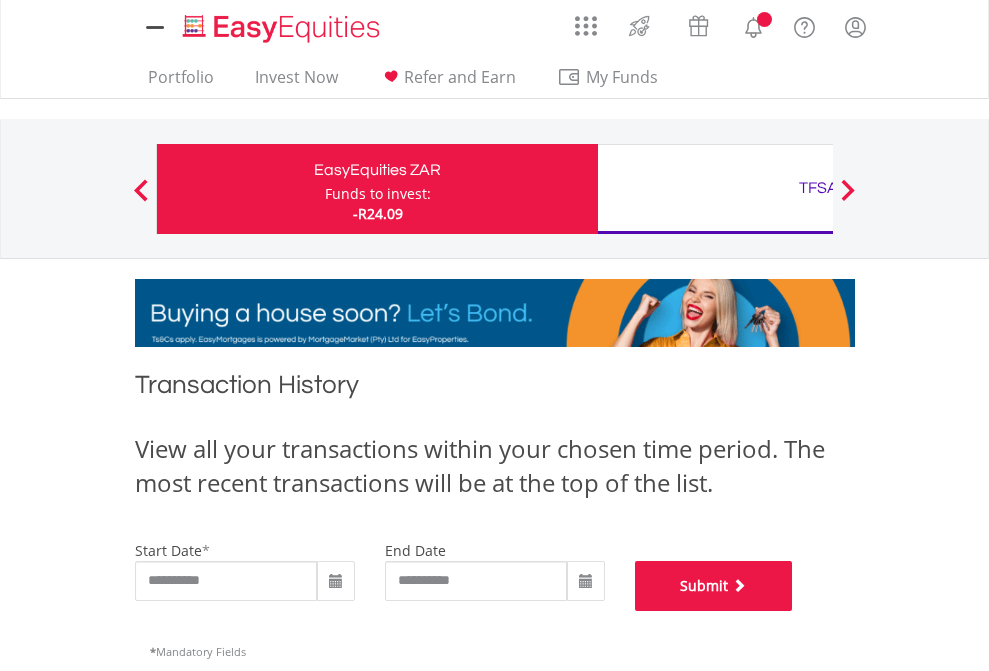 click on "Submit" at bounding box center [714, 586] 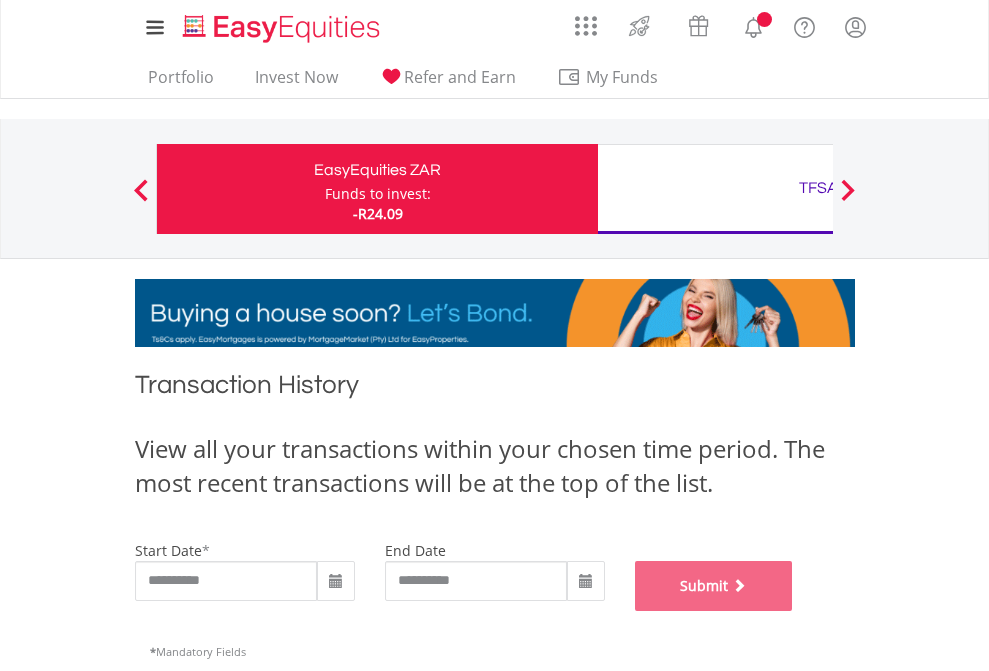 scroll, scrollTop: 811, scrollLeft: 0, axis: vertical 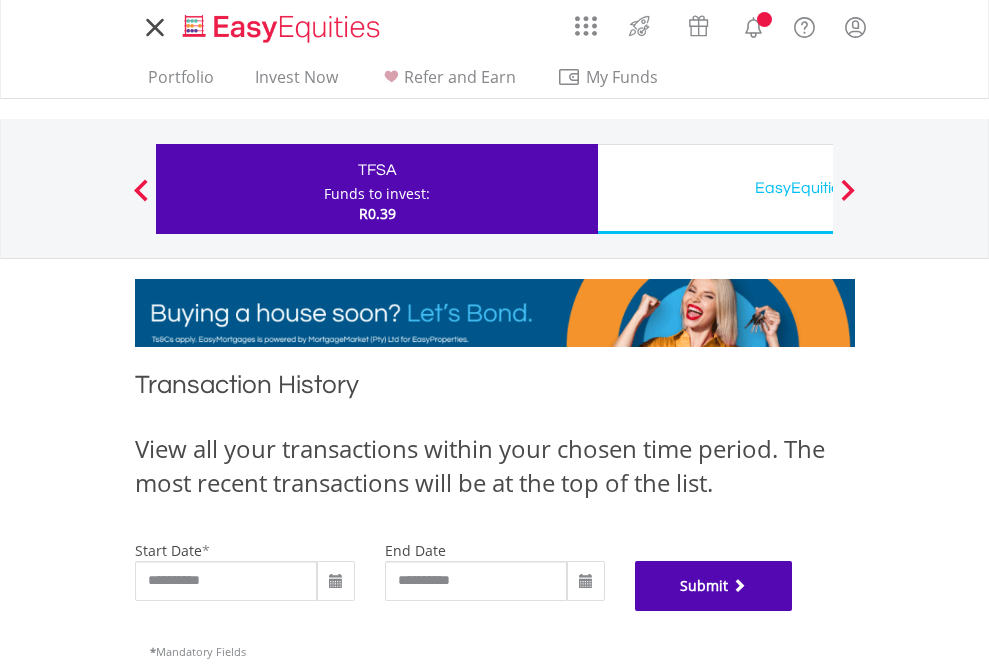 click on "Submit" at bounding box center [714, 586] 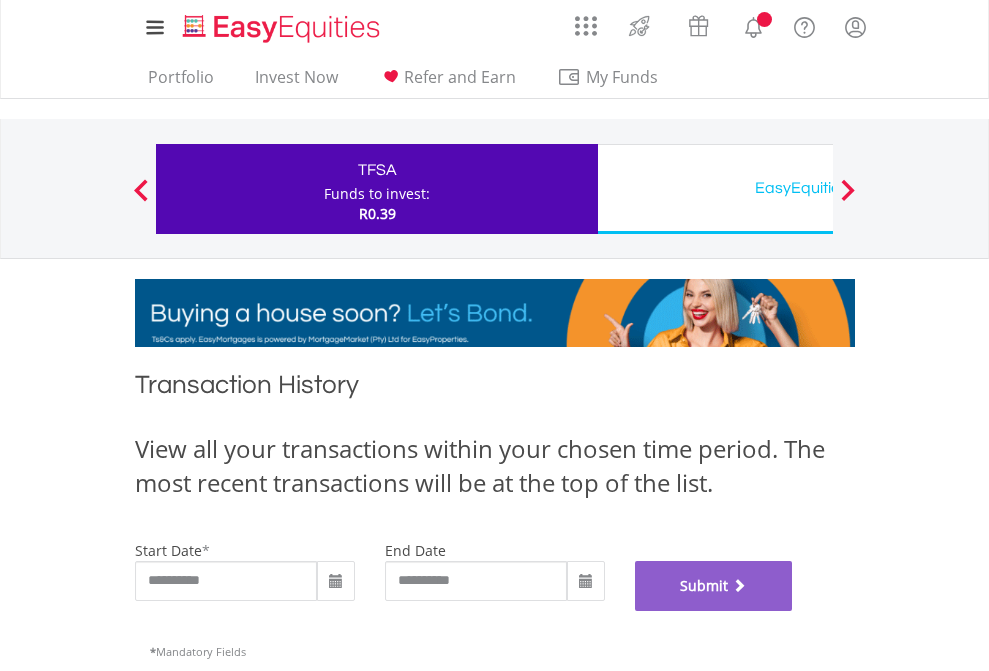 scroll, scrollTop: 811, scrollLeft: 0, axis: vertical 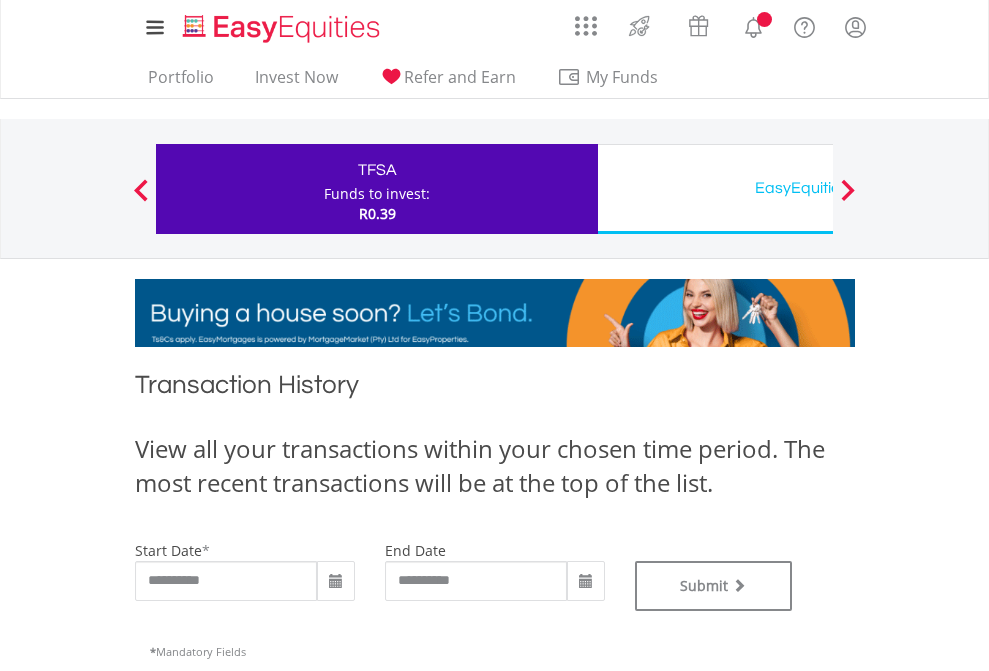 click on "EasyEquities USD" at bounding box center [818, 188] 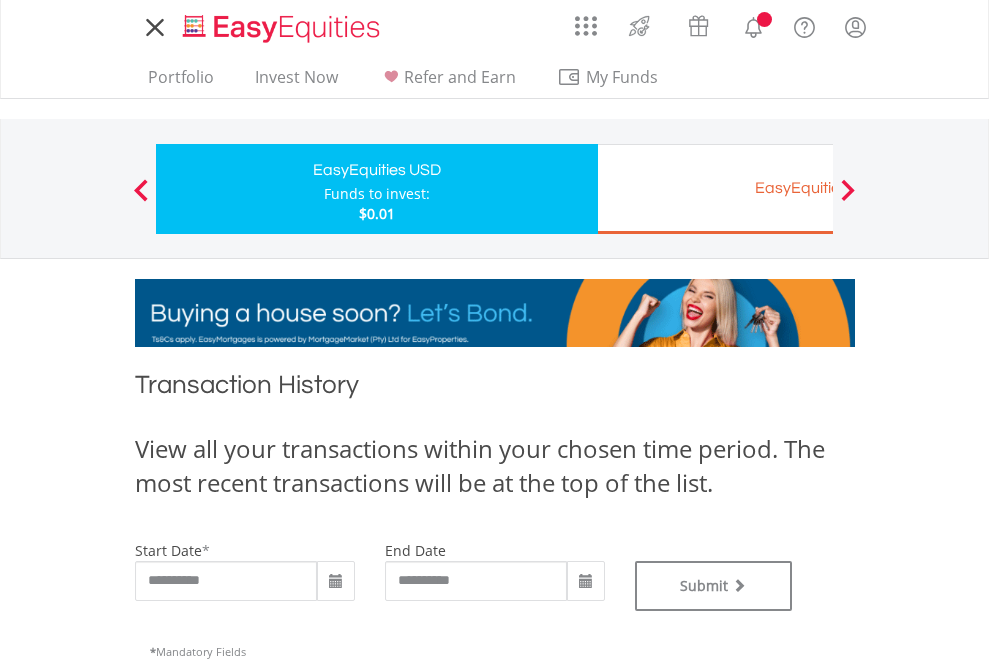 scroll, scrollTop: 0, scrollLeft: 0, axis: both 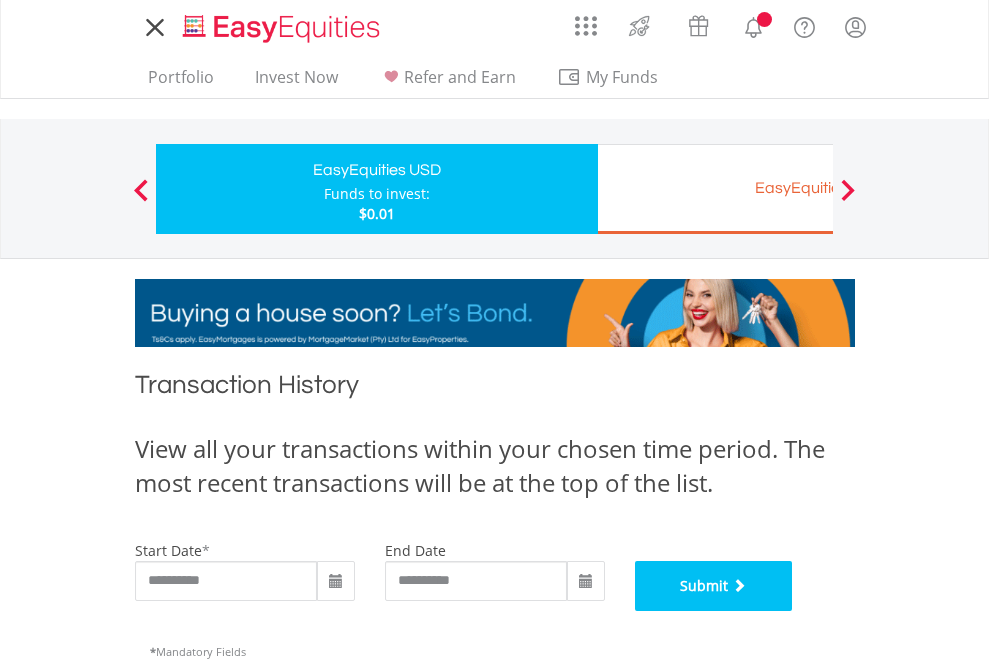click on "Submit" at bounding box center (714, 586) 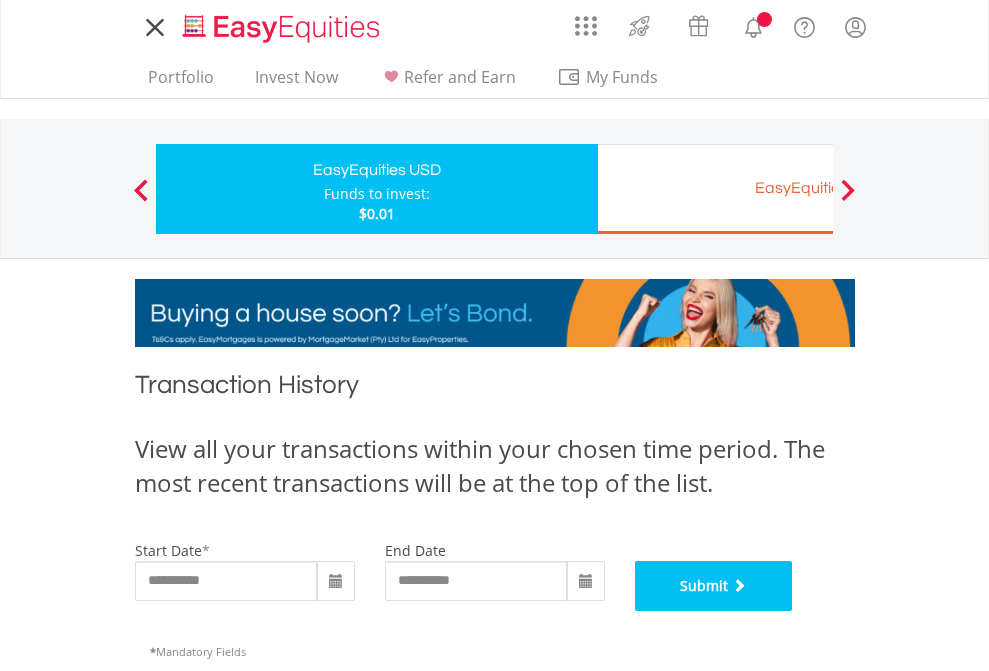 scroll, scrollTop: 811, scrollLeft: 0, axis: vertical 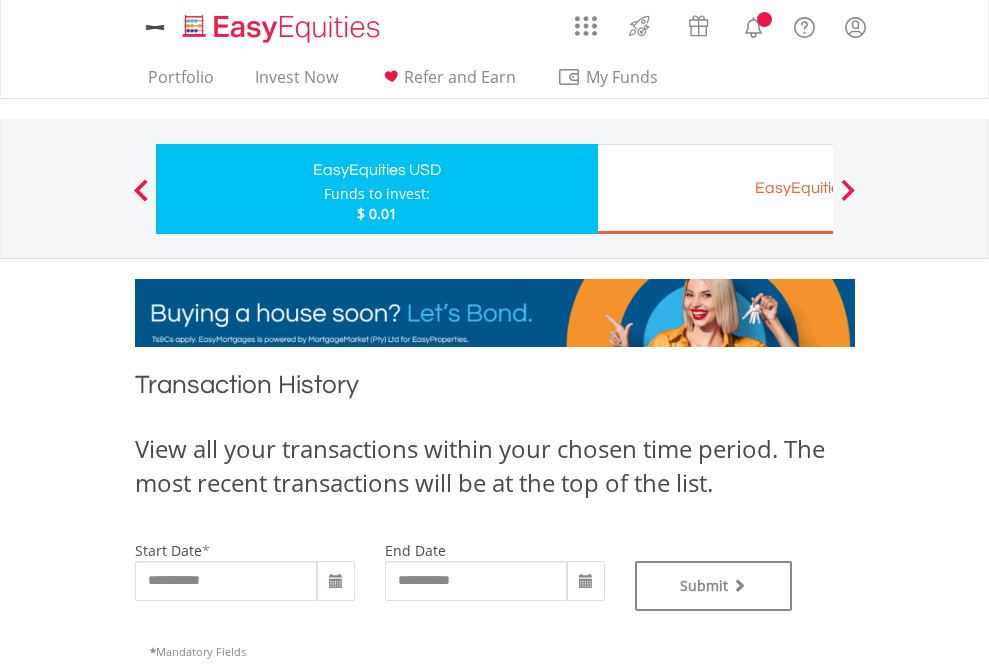 click on "EasyEquities EUR" at bounding box center (818, 188) 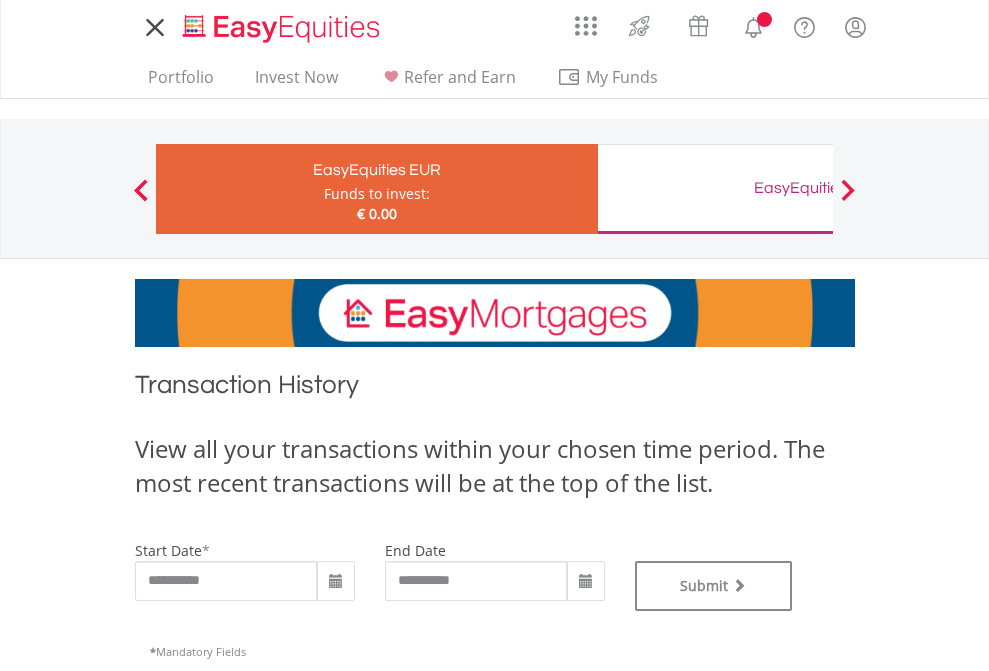 type on "**********" 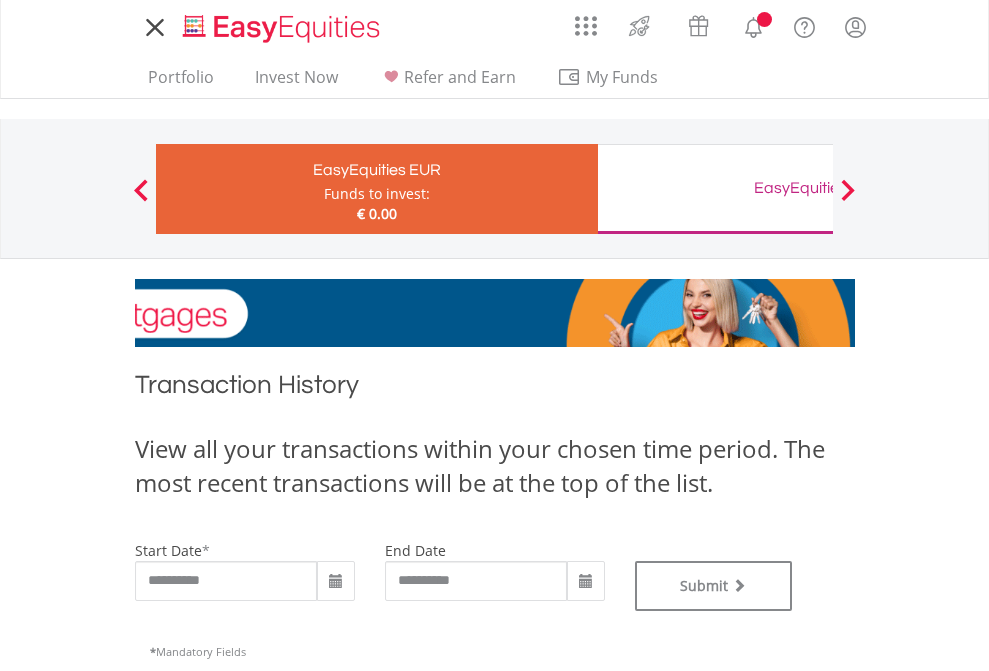 scroll, scrollTop: 0, scrollLeft: 0, axis: both 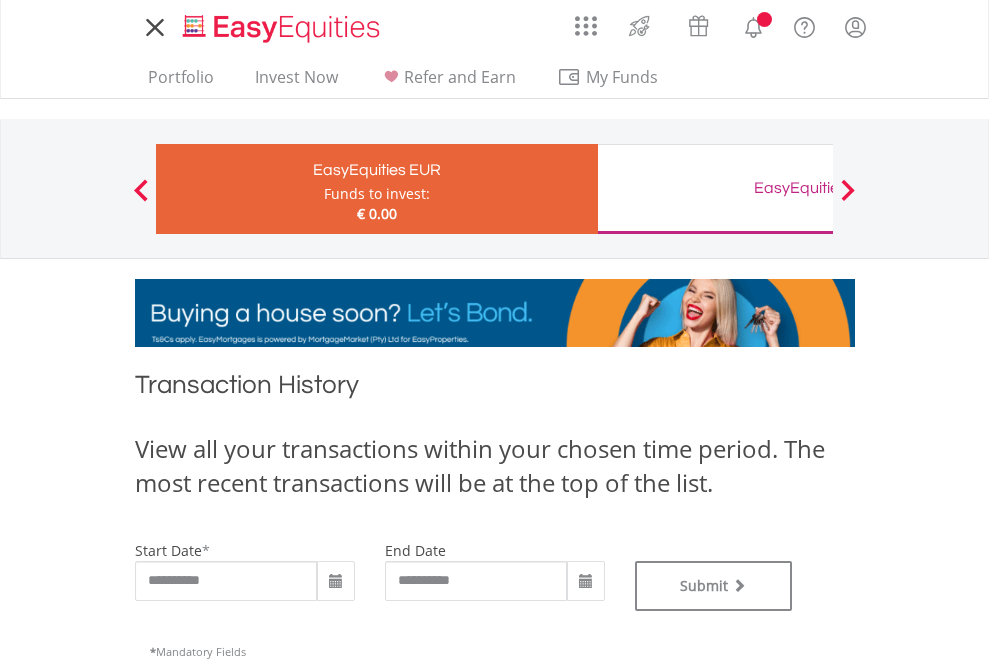 type on "**********" 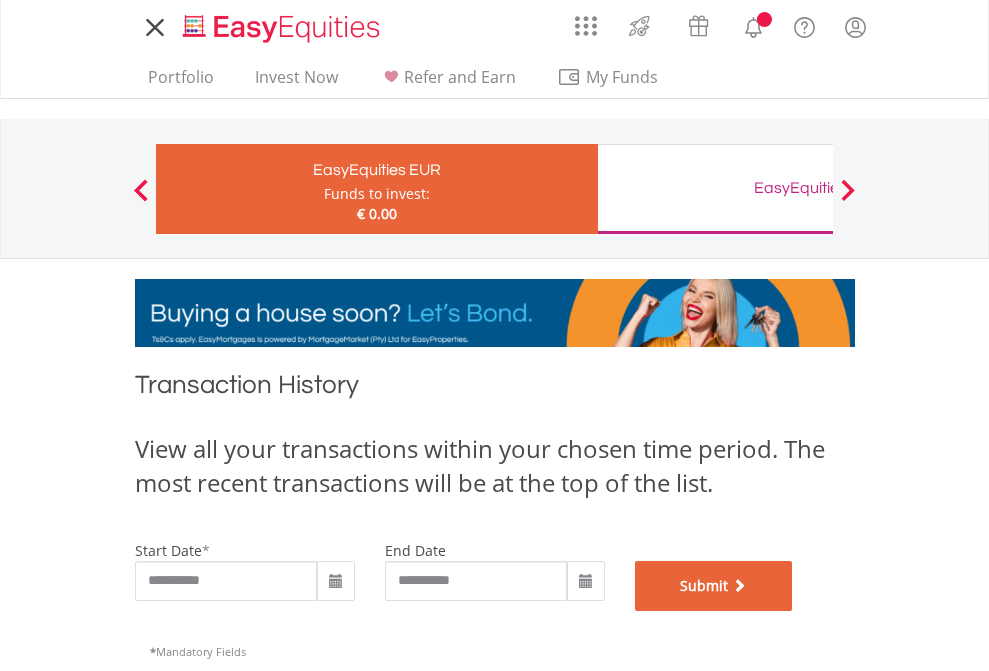 click on "Submit" at bounding box center [714, 586] 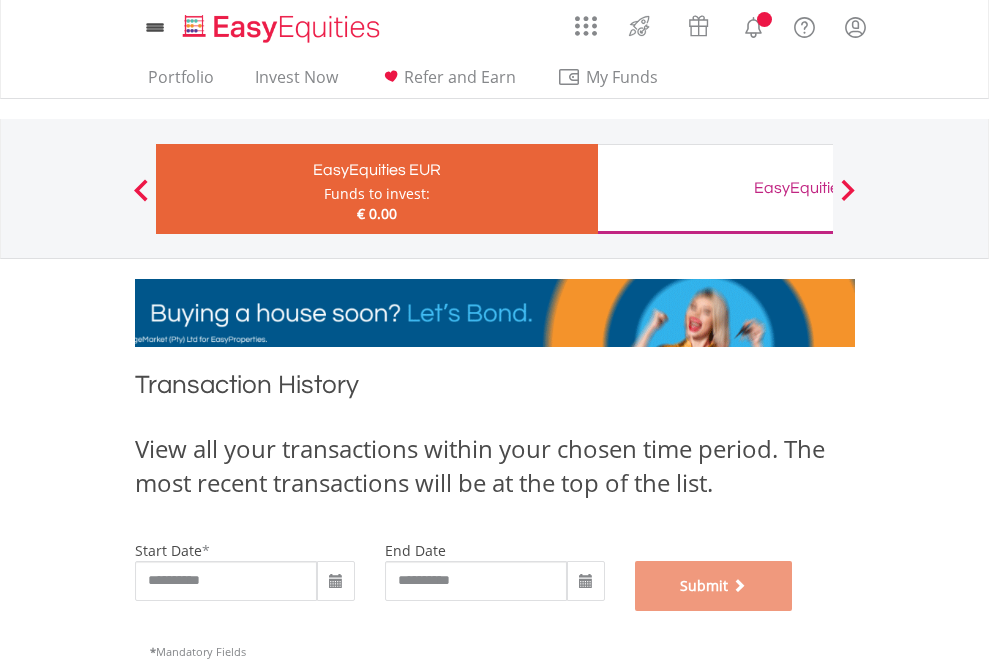 scroll, scrollTop: 811, scrollLeft: 0, axis: vertical 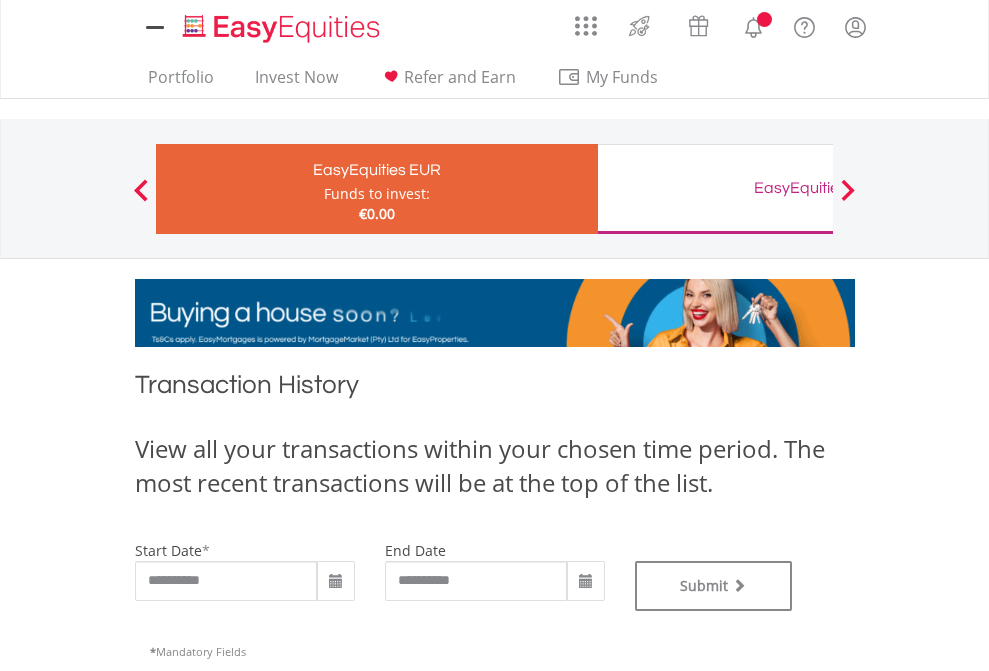 click on "EasyEquities GBP" at bounding box center [818, 188] 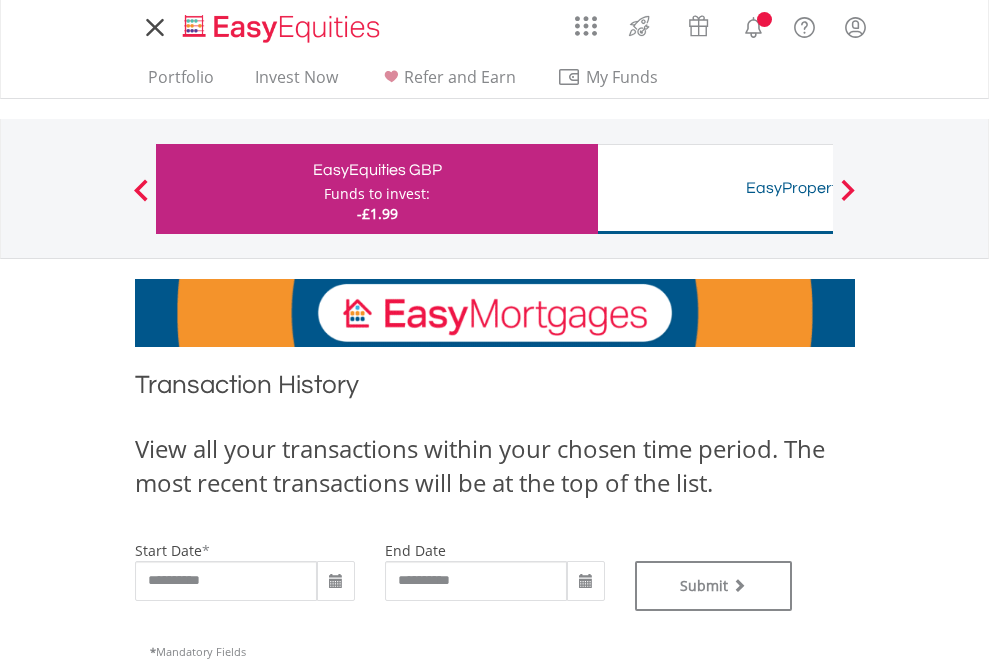 scroll, scrollTop: 0, scrollLeft: 0, axis: both 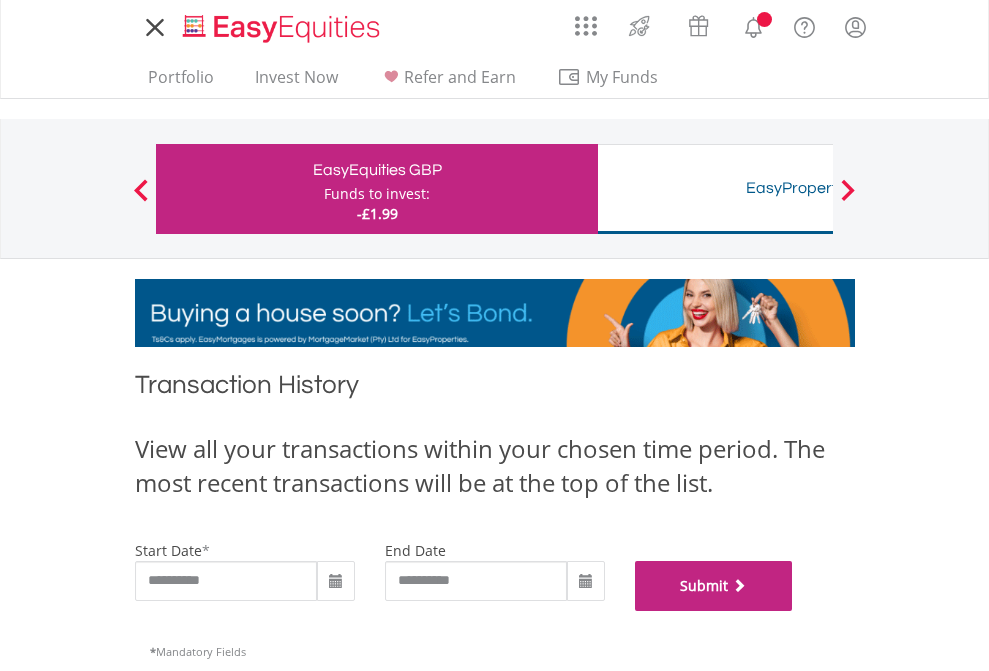 click on "Submit" at bounding box center [714, 586] 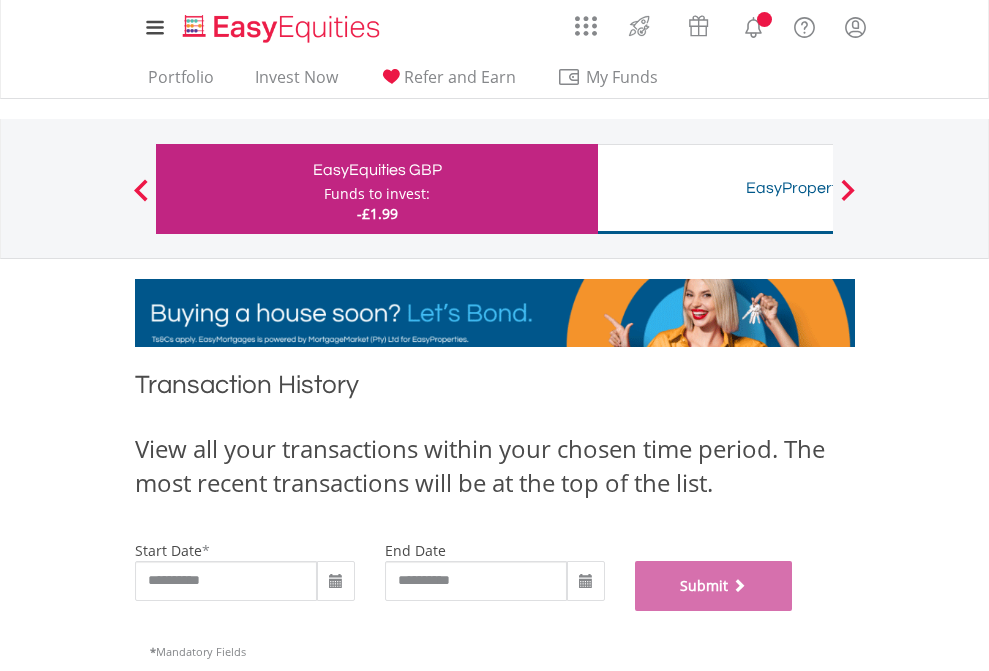 scroll, scrollTop: 811, scrollLeft: 0, axis: vertical 